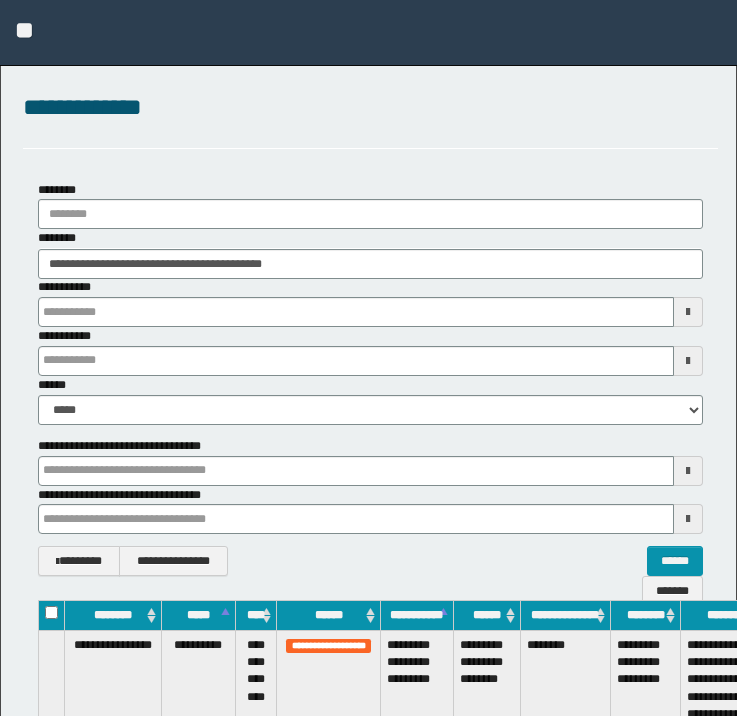 scroll, scrollTop: 0, scrollLeft: 0, axis: both 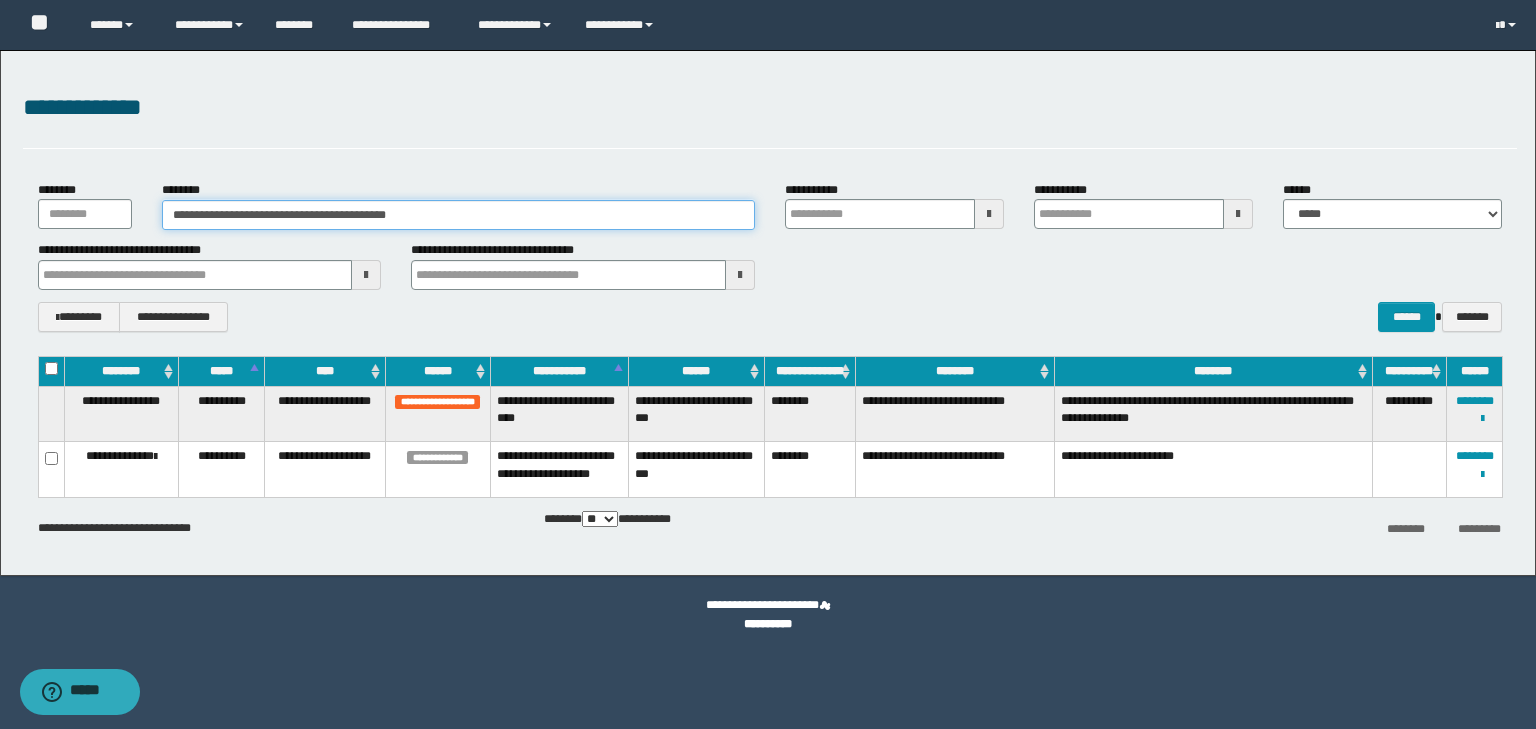 click on "**********" at bounding box center [458, 215] 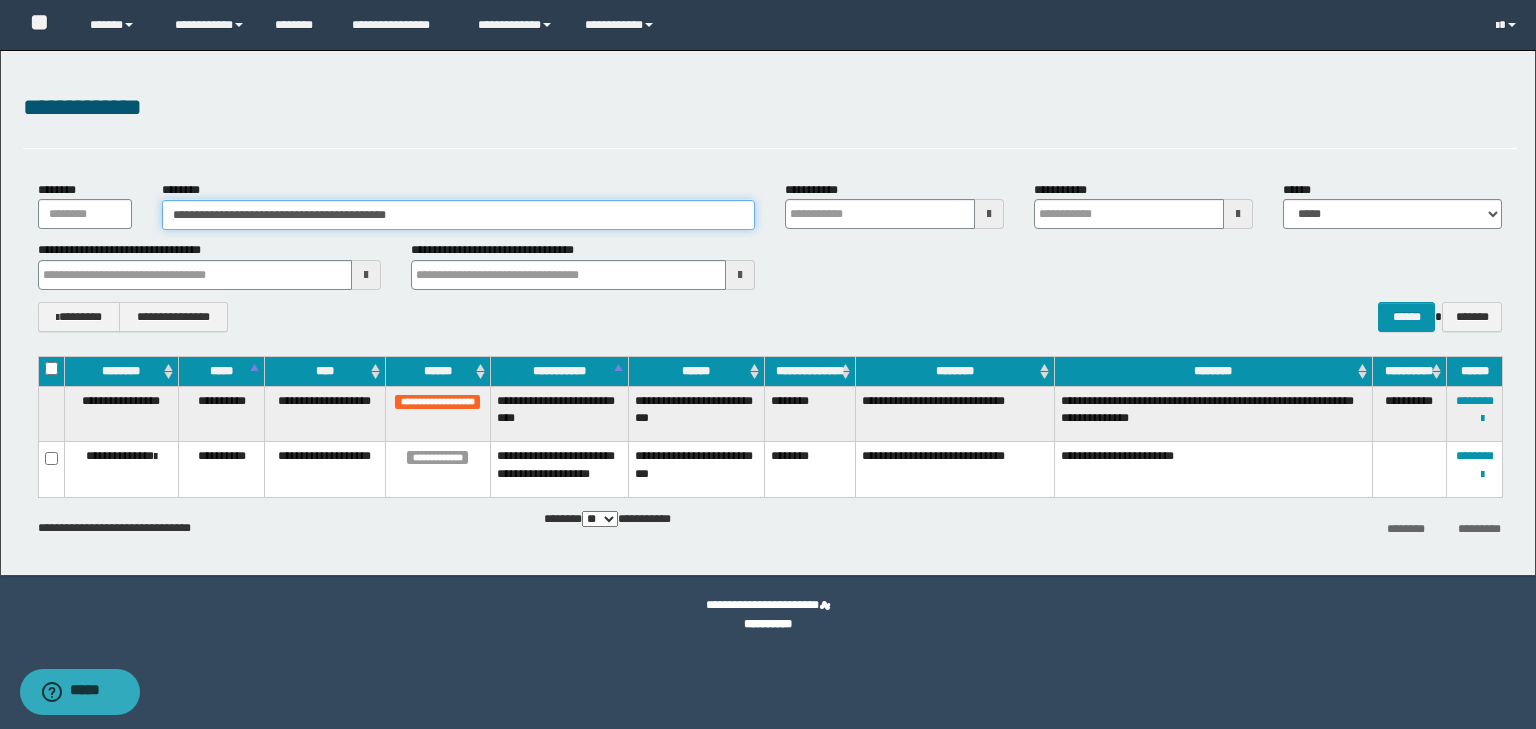 drag, startPoint x: 469, startPoint y: 214, endPoint x: 104, endPoint y: 209, distance: 365.03424 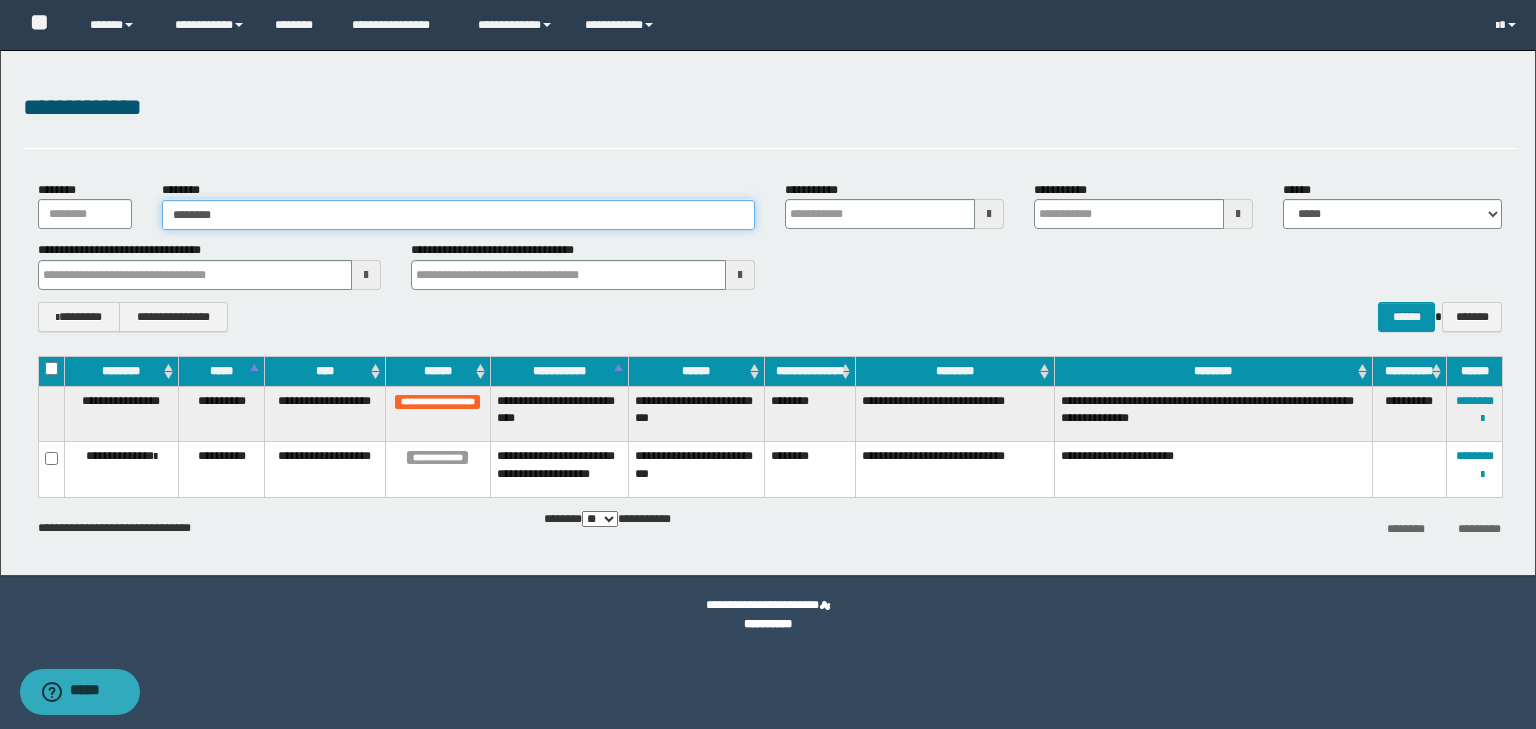 type on "********" 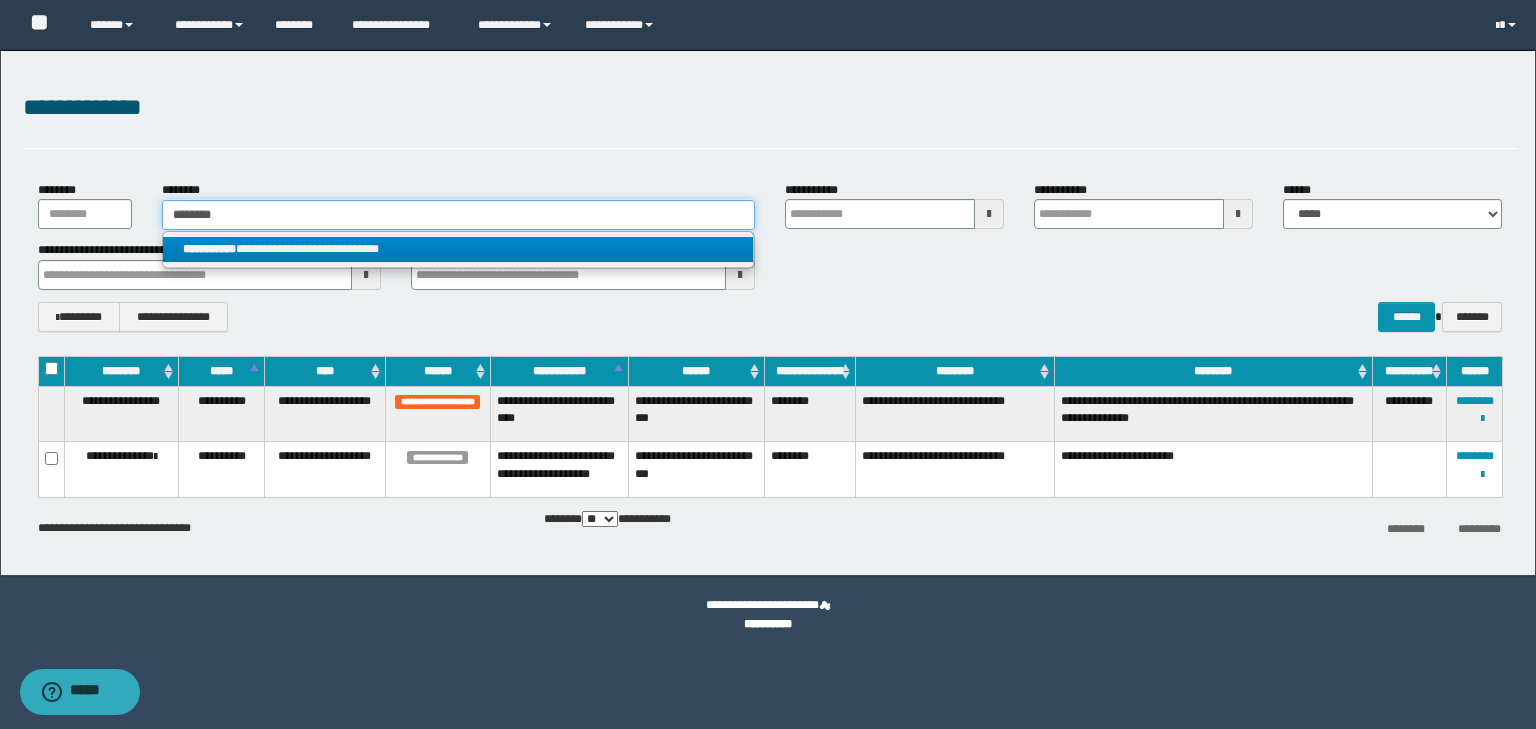 type on "********" 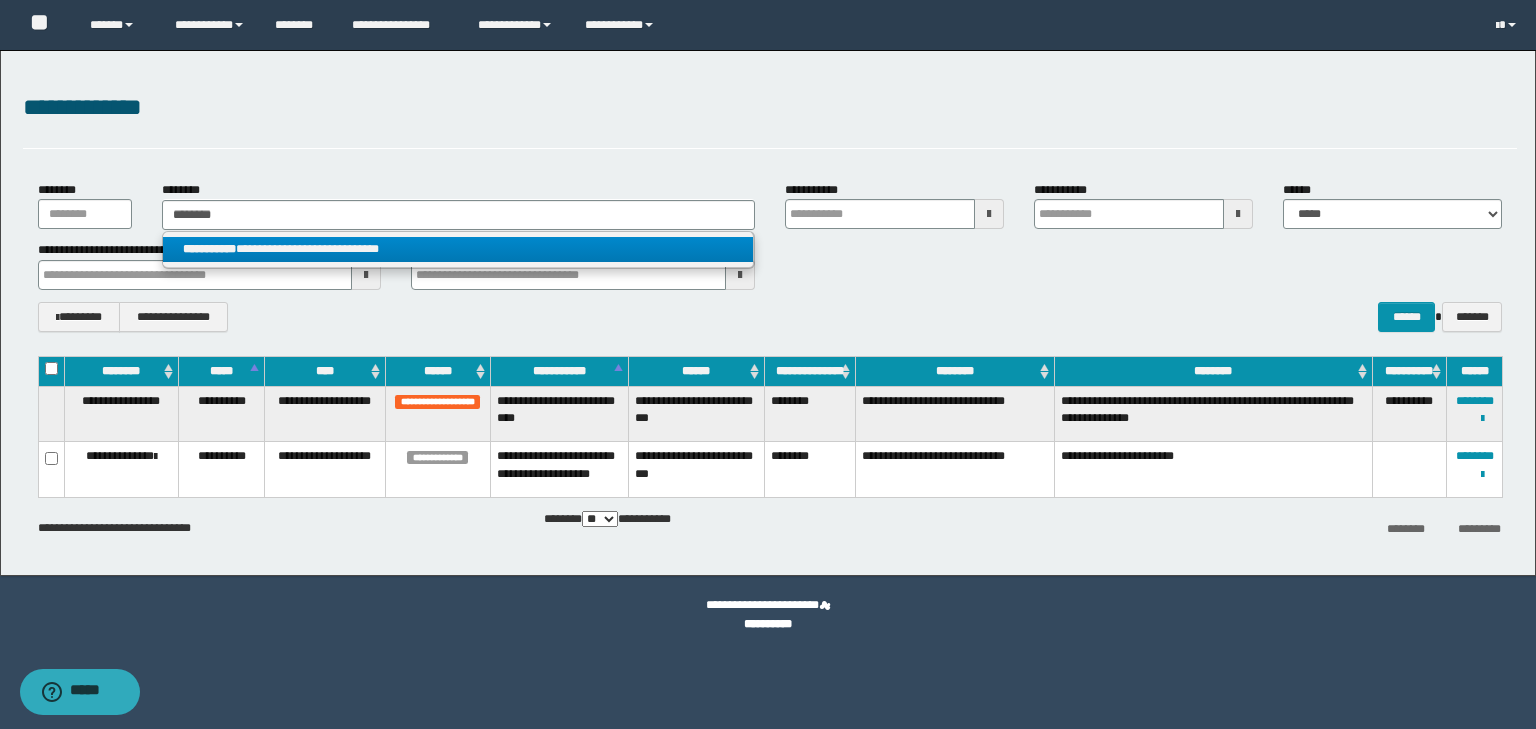 click on "**********" at bounding box center (458, 250) 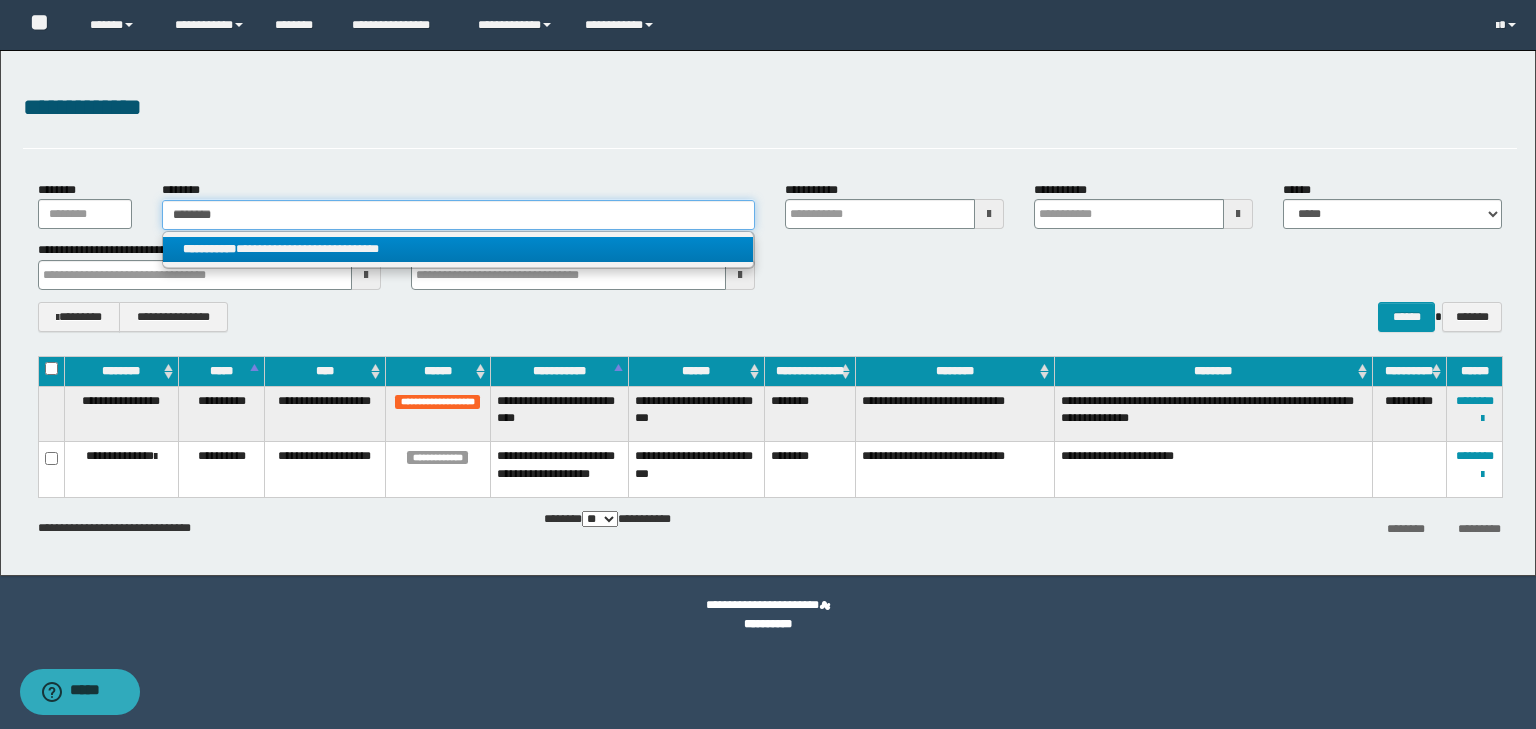 type 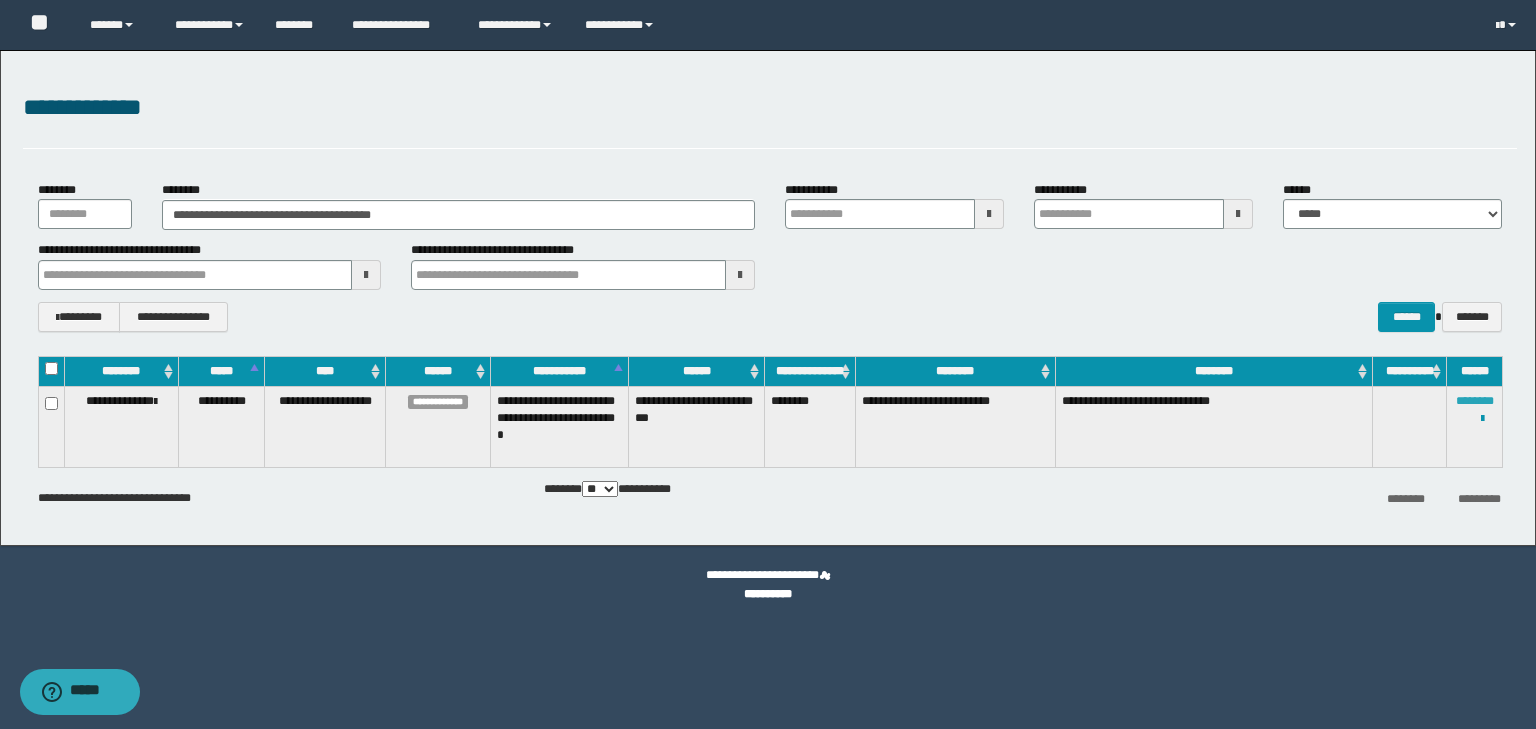 click on "********" at bounding box center [1475, 401] 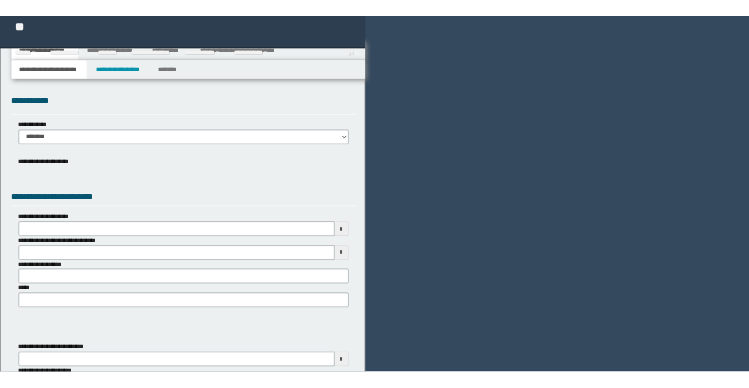 scroll, scrollTop: 0, scrollLeft: 0, axis: both 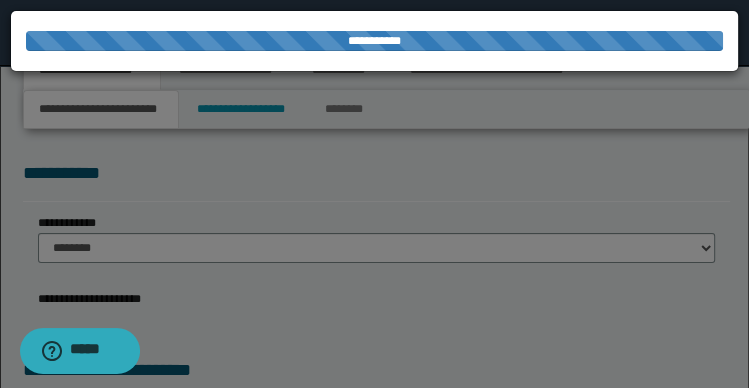 select on "**" 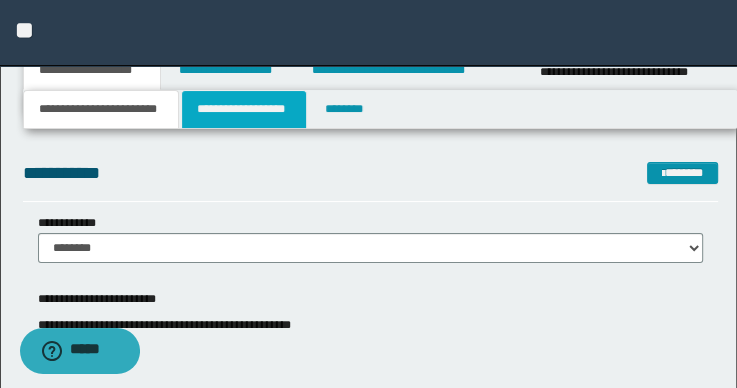 click on "**********" at bounding box center (244, 109) 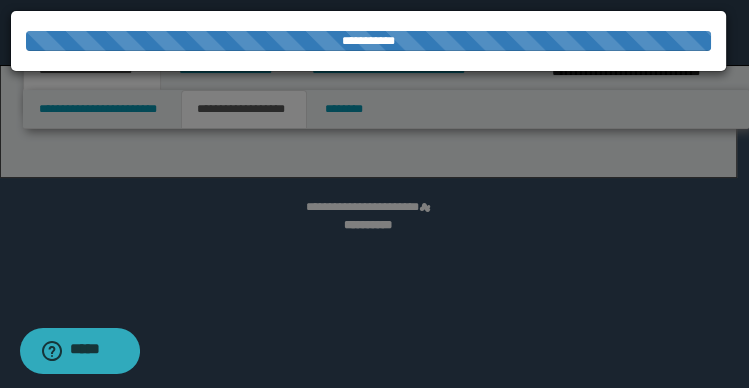 select on "*" 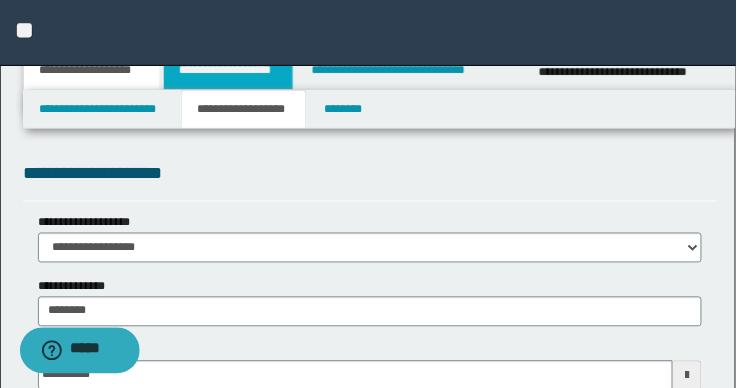 click on "**********" at bounding box center [228, 70] 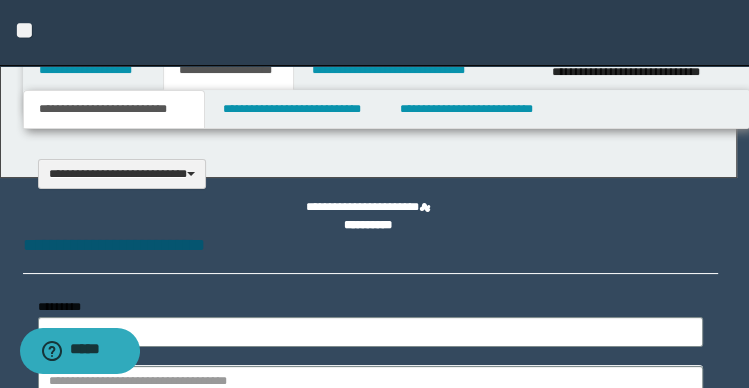select on "*" 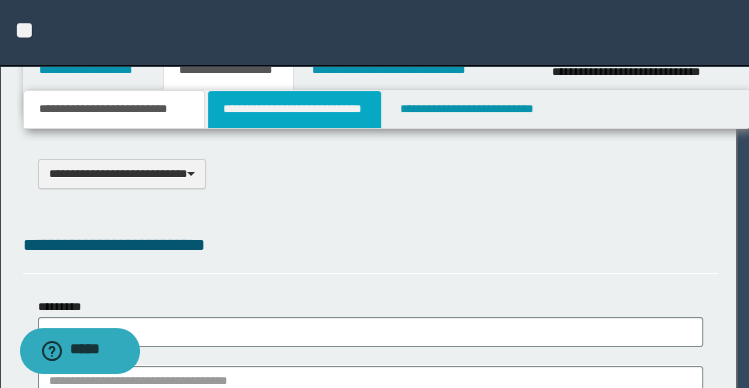 scroll, scrollTop: 0, scrollLeft: 0, axis: both 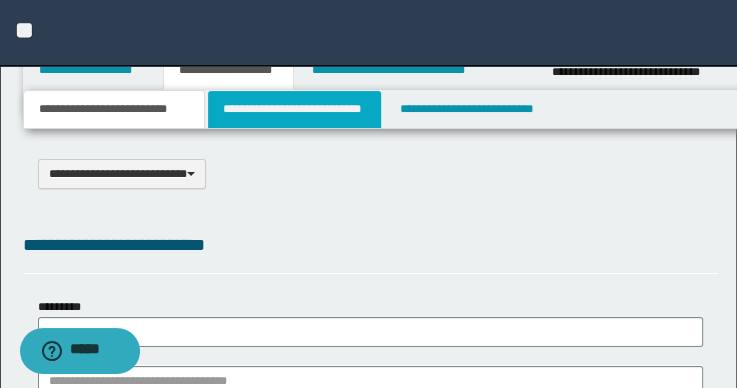 click on "**********" at bounding box center (294, 109) 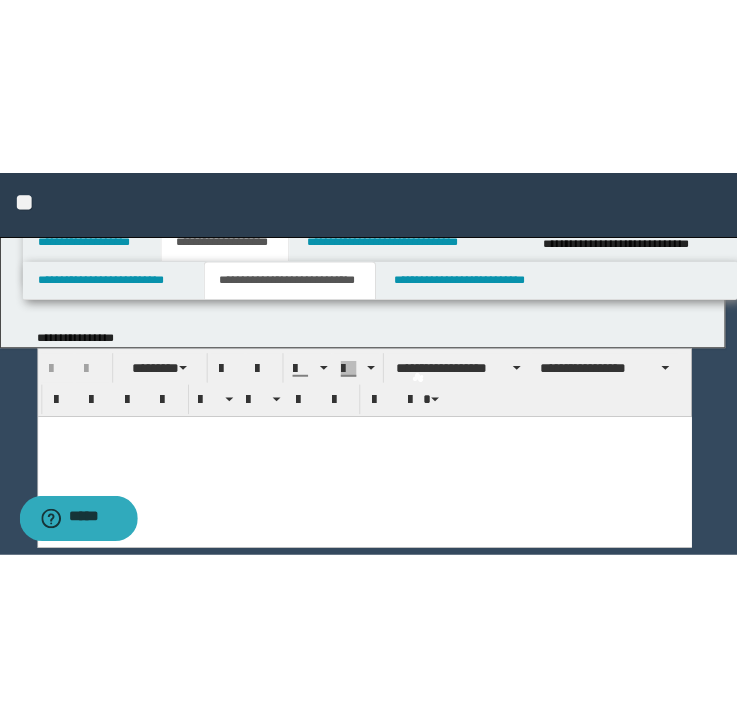 scroll, scrollTop: 0, scrollLeft: 0, axis: both 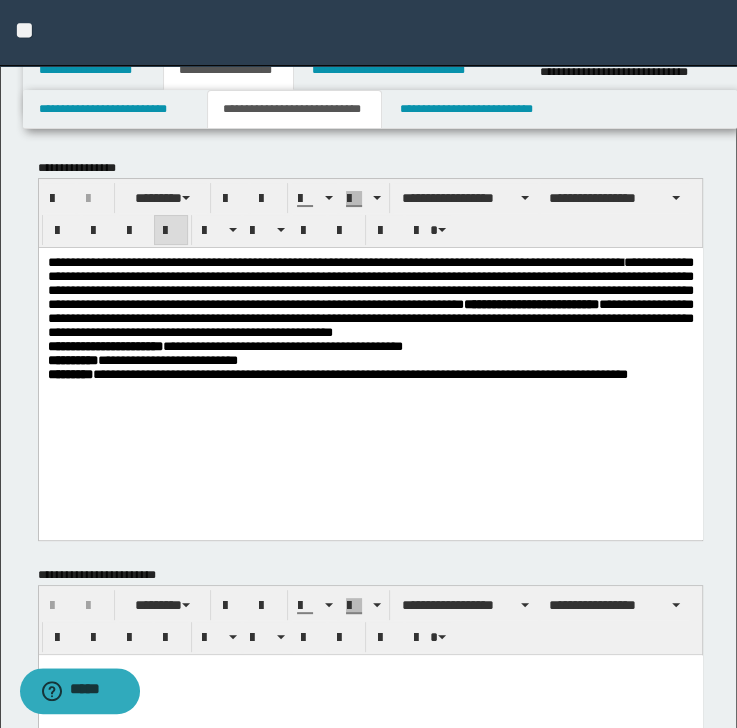 drag, startPoint x: 606, startPoint y: 345, endPoint x: 587, endPoint y: 348, distance: 19.235384 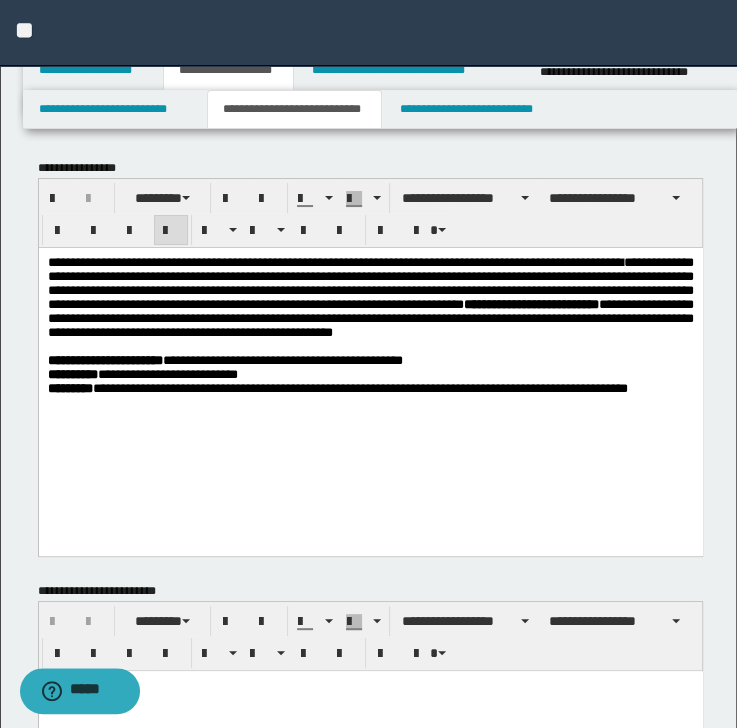 click on "[FIRST] [LAST]" at bounding box center (370, 360) 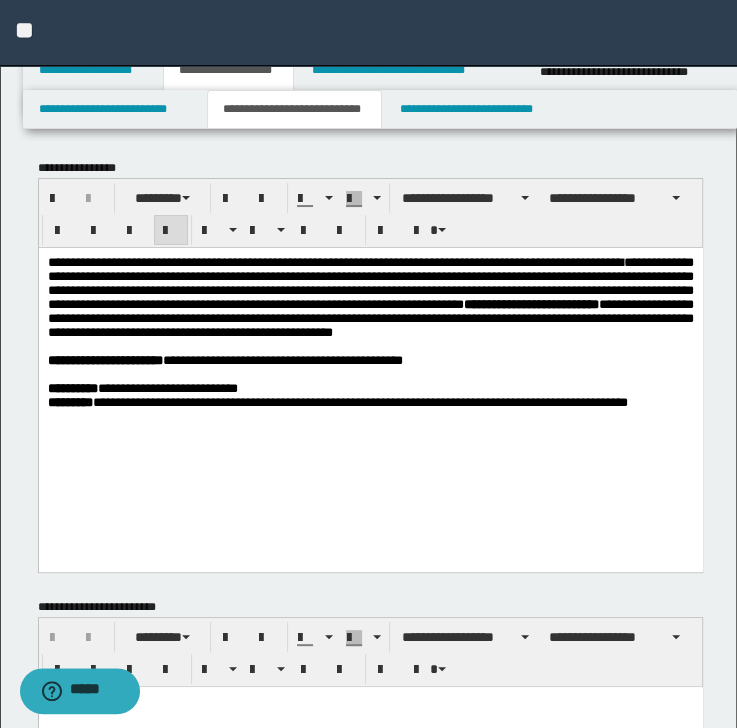 drag, startPoint x: 327, startPoint y: 424, endPoint x: 349, endPoint y: 438, distance: 26.076809 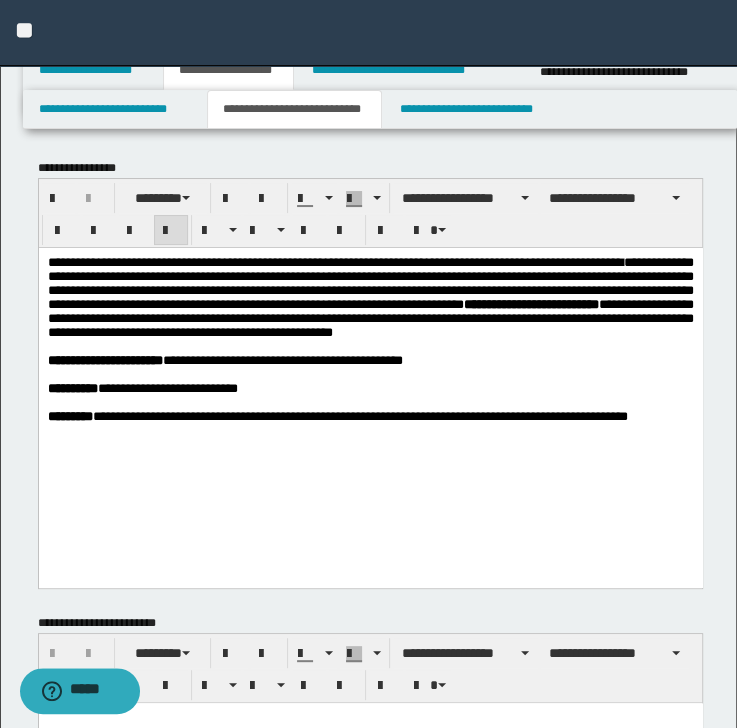 click on "[NUMBER] [STREET], [CITY], [STATE] [ZIP] [COUNTRY] [ADDRESS] [ADDRESS] [ADDRESS] [ADDRESS] [ADDRESS] [ADDRESS] [ADDRESS] [ADDRESS] [ADDRESS]" at bounding box center [370, 364] 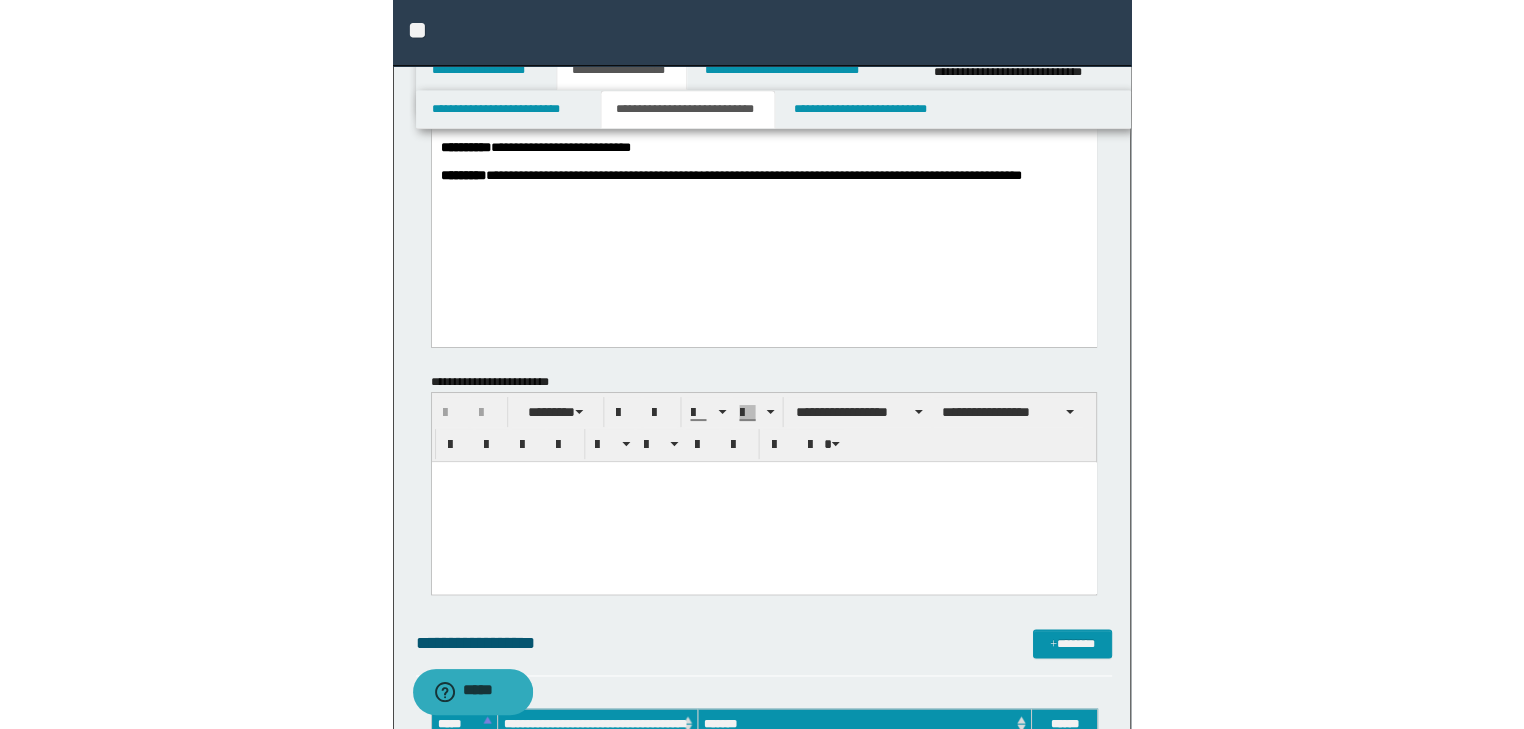 scroll, scrollTop: 640, scrollLeft: 0, axis: vertical 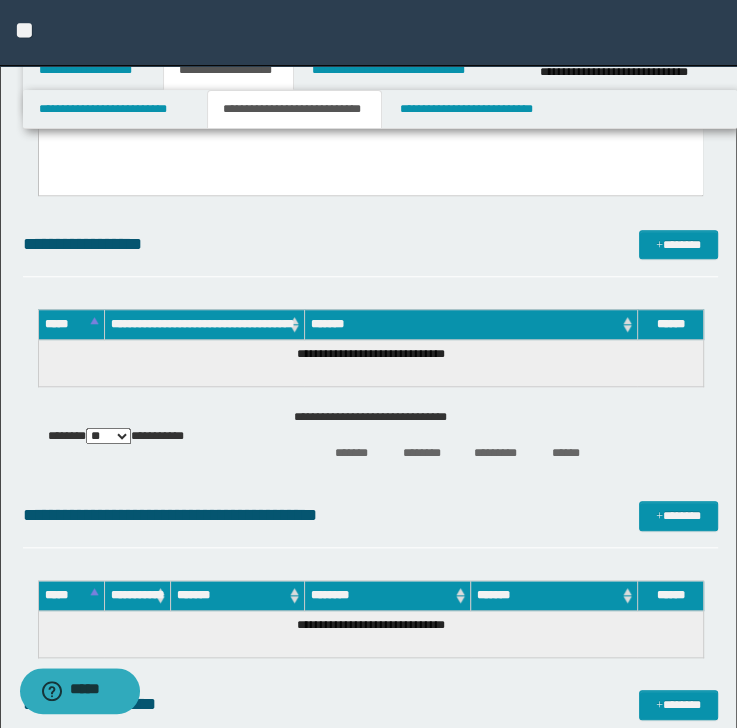 click on "**********" at bounding box center (371, 455) 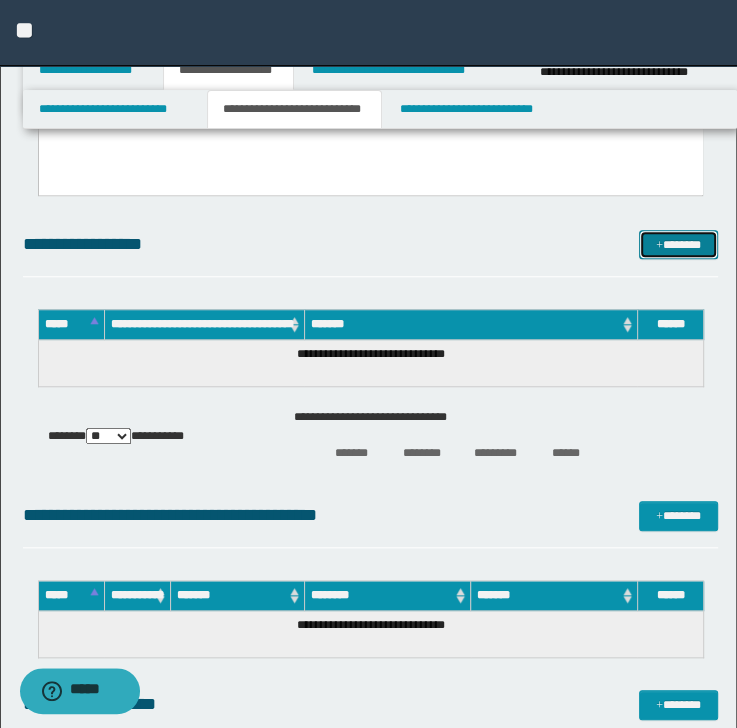 click on "*******" at bounding box center [678, 245] 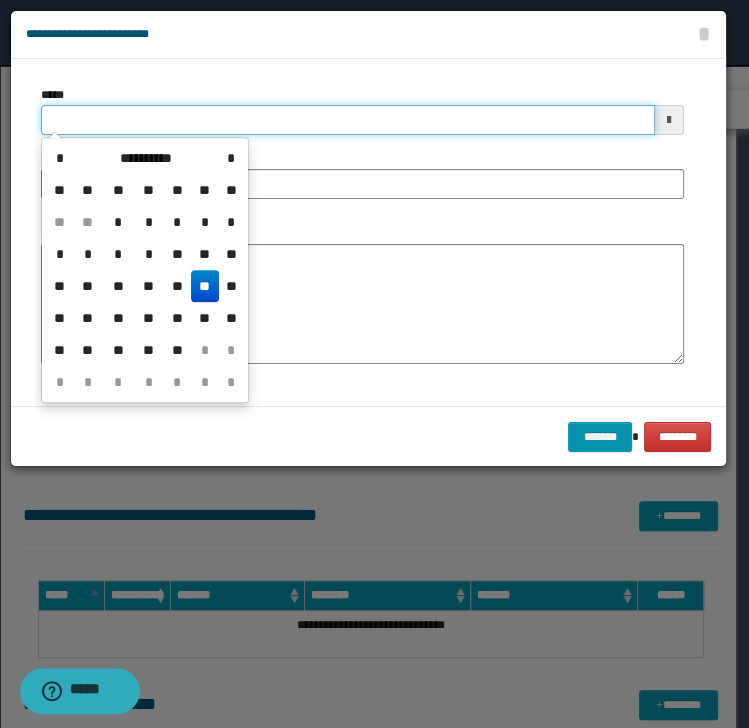 click on "*****" at bounding box center (348, 120) 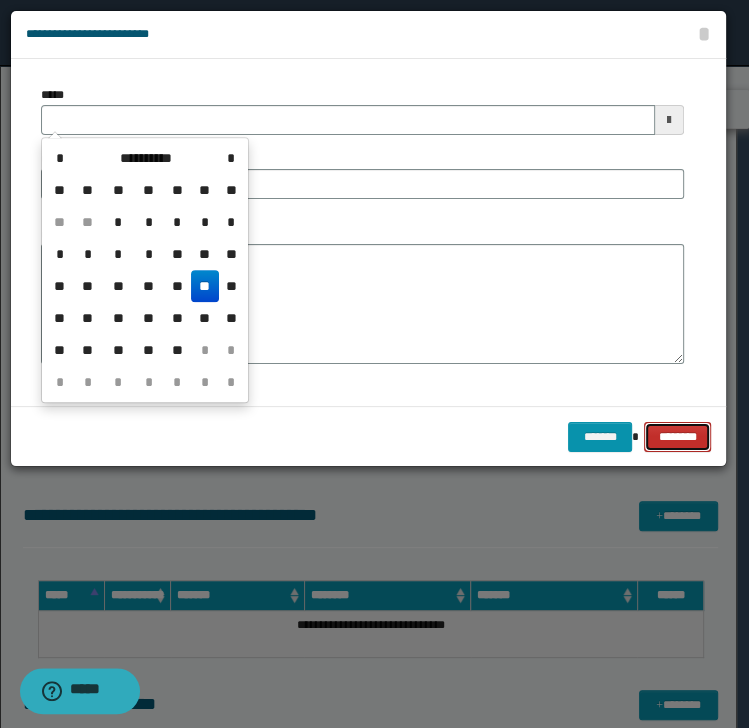 type 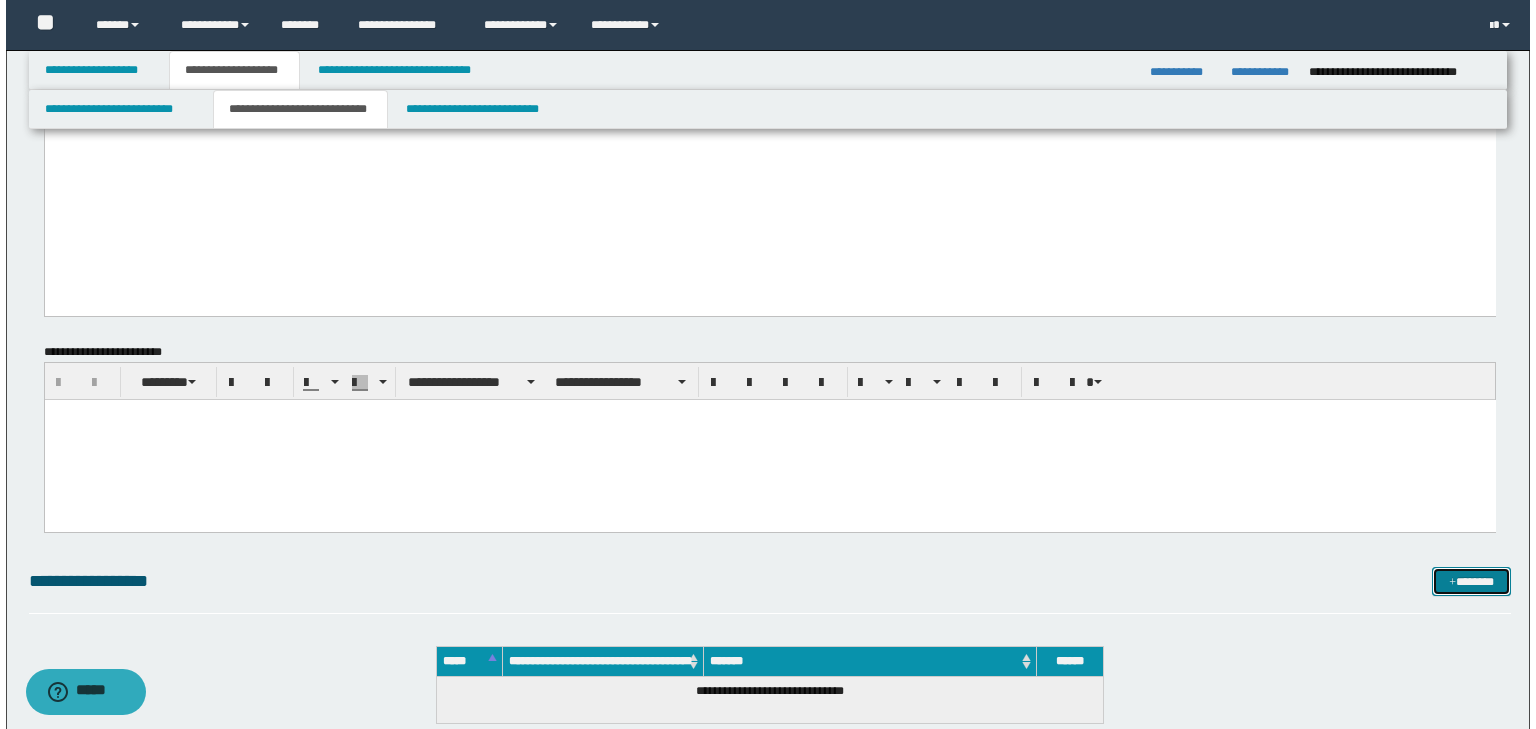 scroll, scrollTop: 0, scrollLeft: 0, axis: both 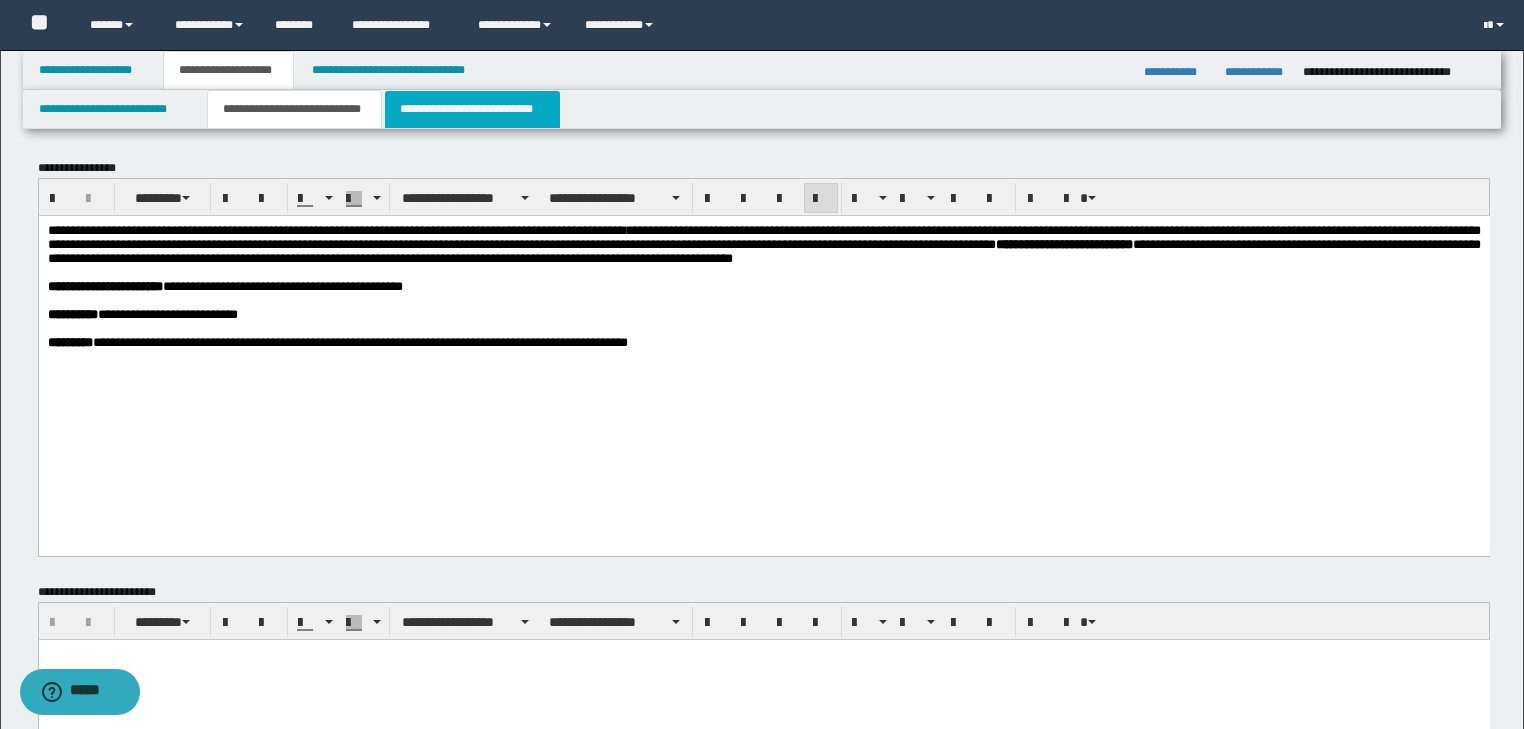 click on "**********" at bounding box center [472, 109] 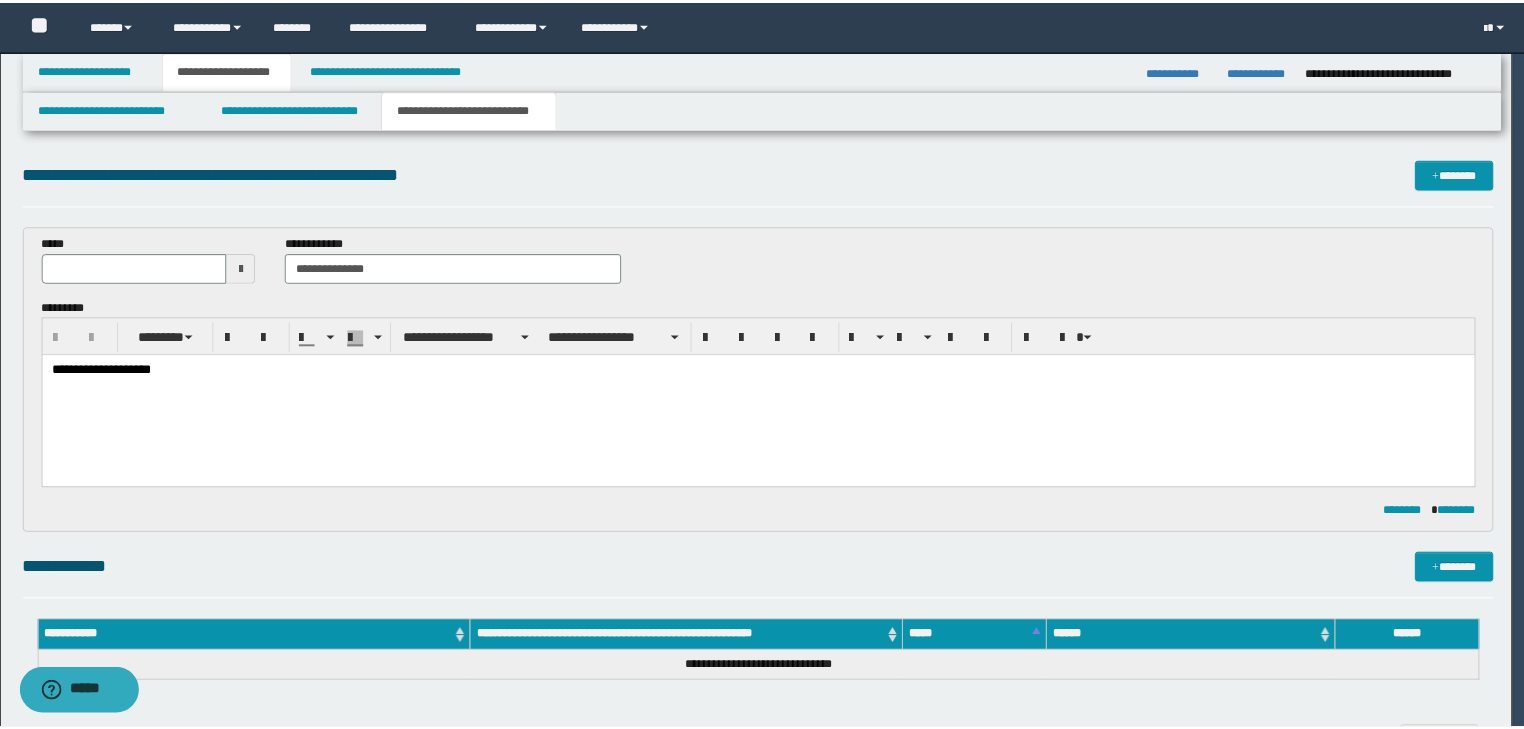 scroll, scrollTop: 0, scrollLeft: 0, axis: both 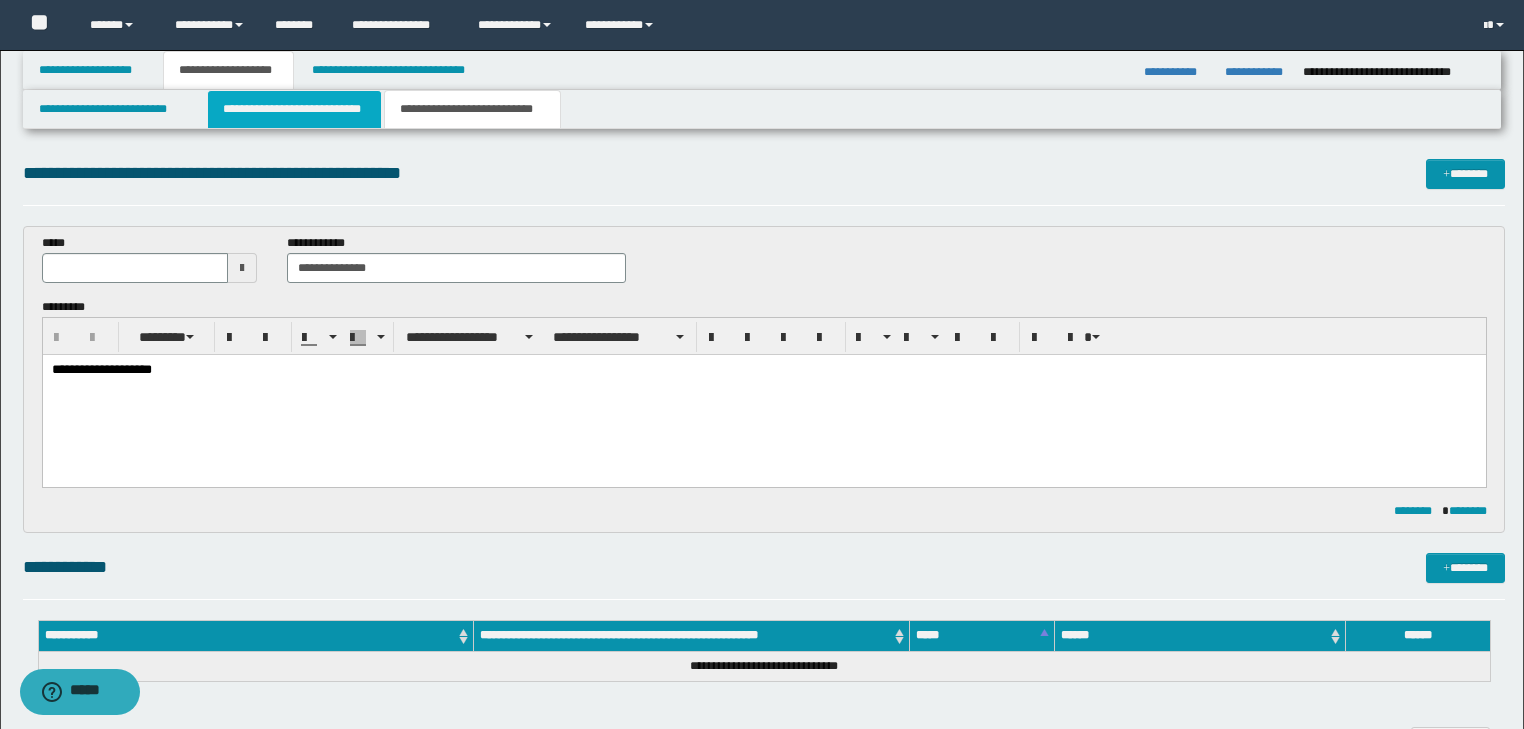 click on "**********" at bounding box center (294, 109) 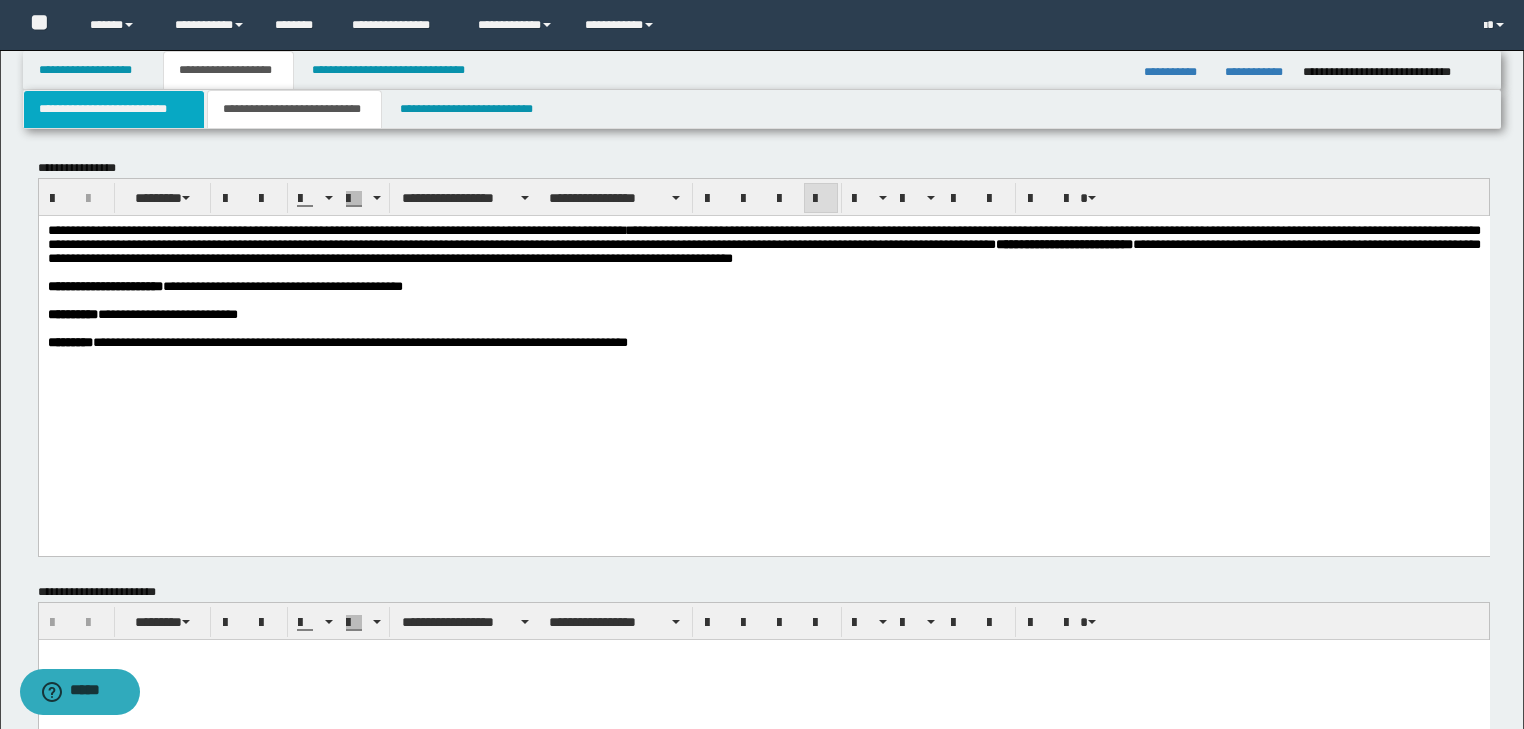 click on "**********" at bounding box center (114, 109) 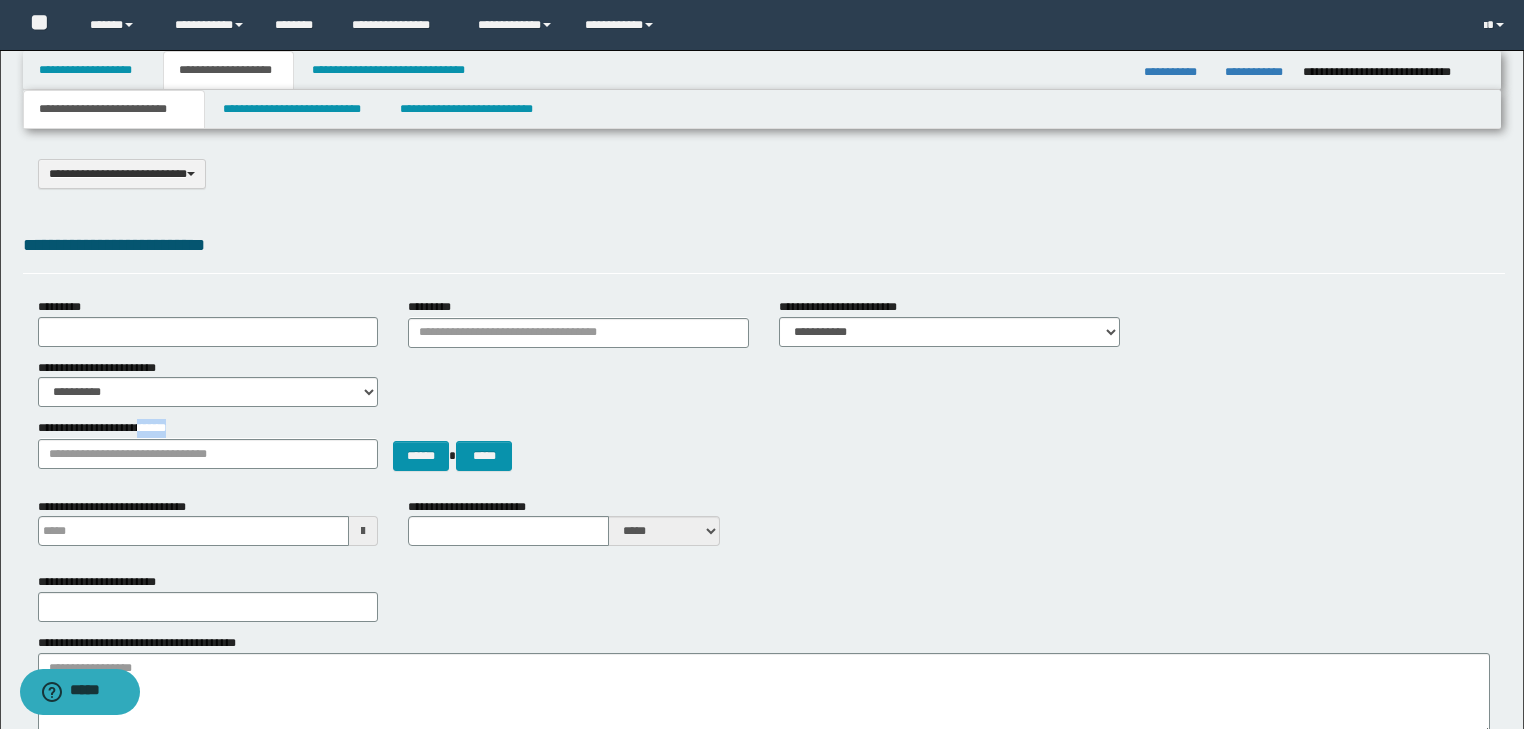 drag, startPoint x: 152, startPoint y: 426, endPoint x: 149, endPoint y: 448, distance: 22.203604 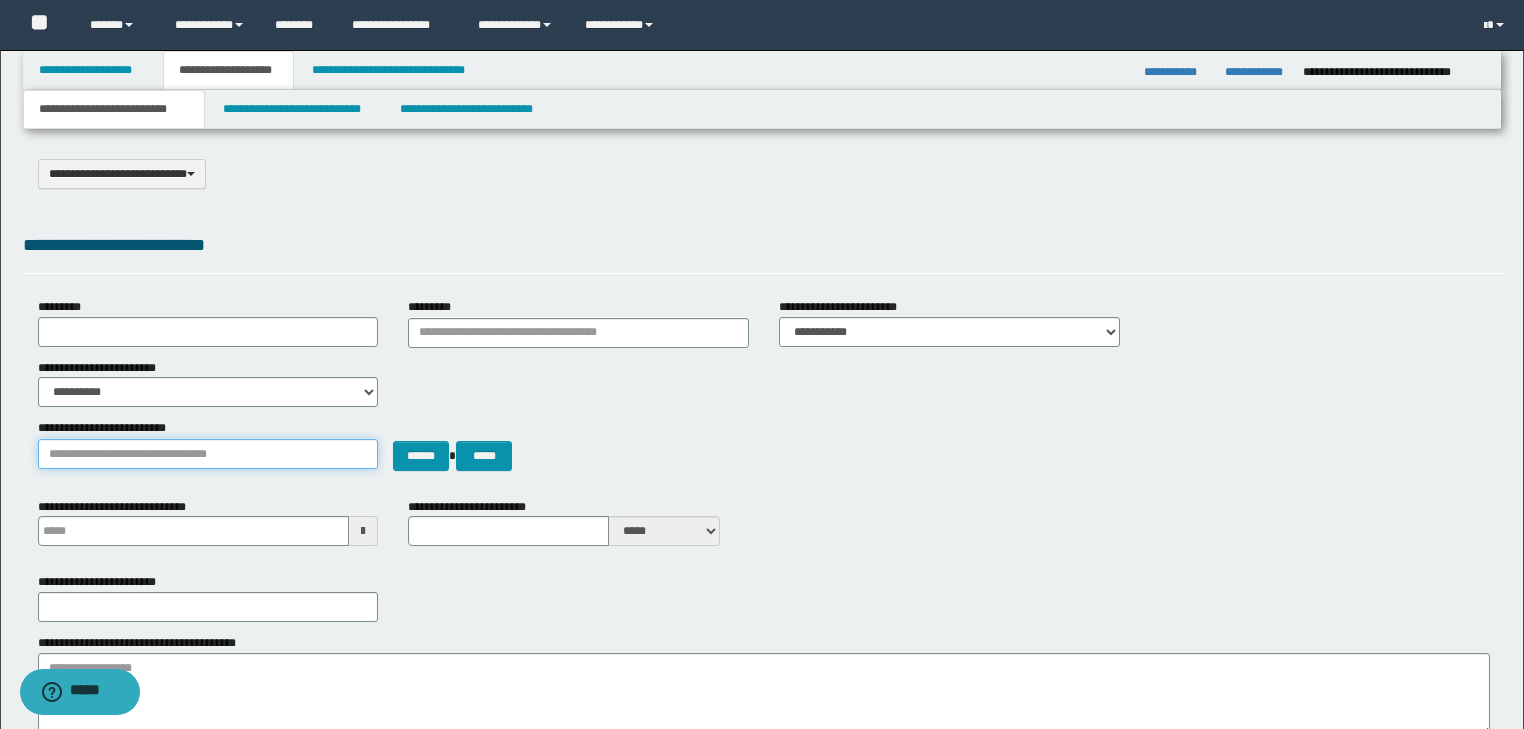 click on "**********" at bounding box center [208, 454] 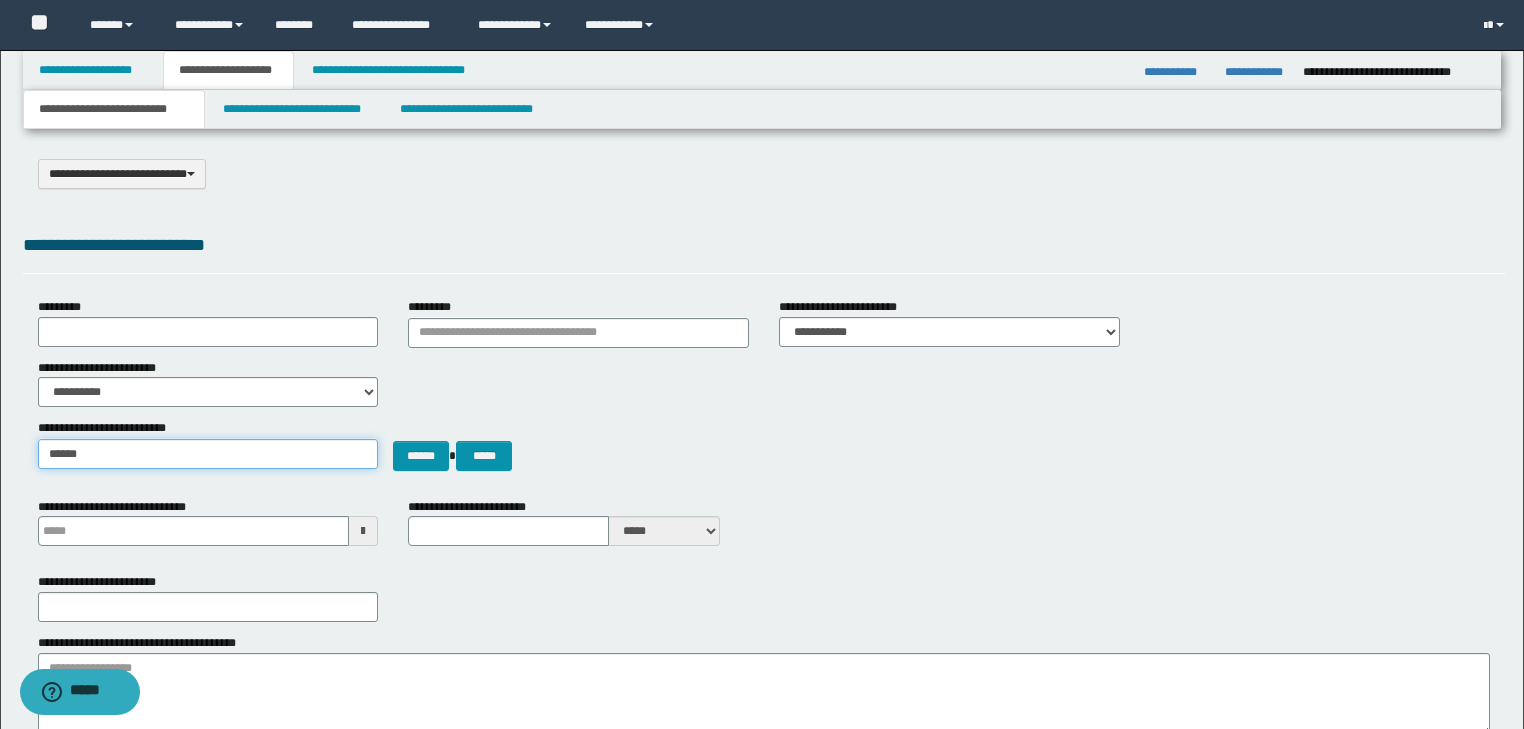 type on "*******" 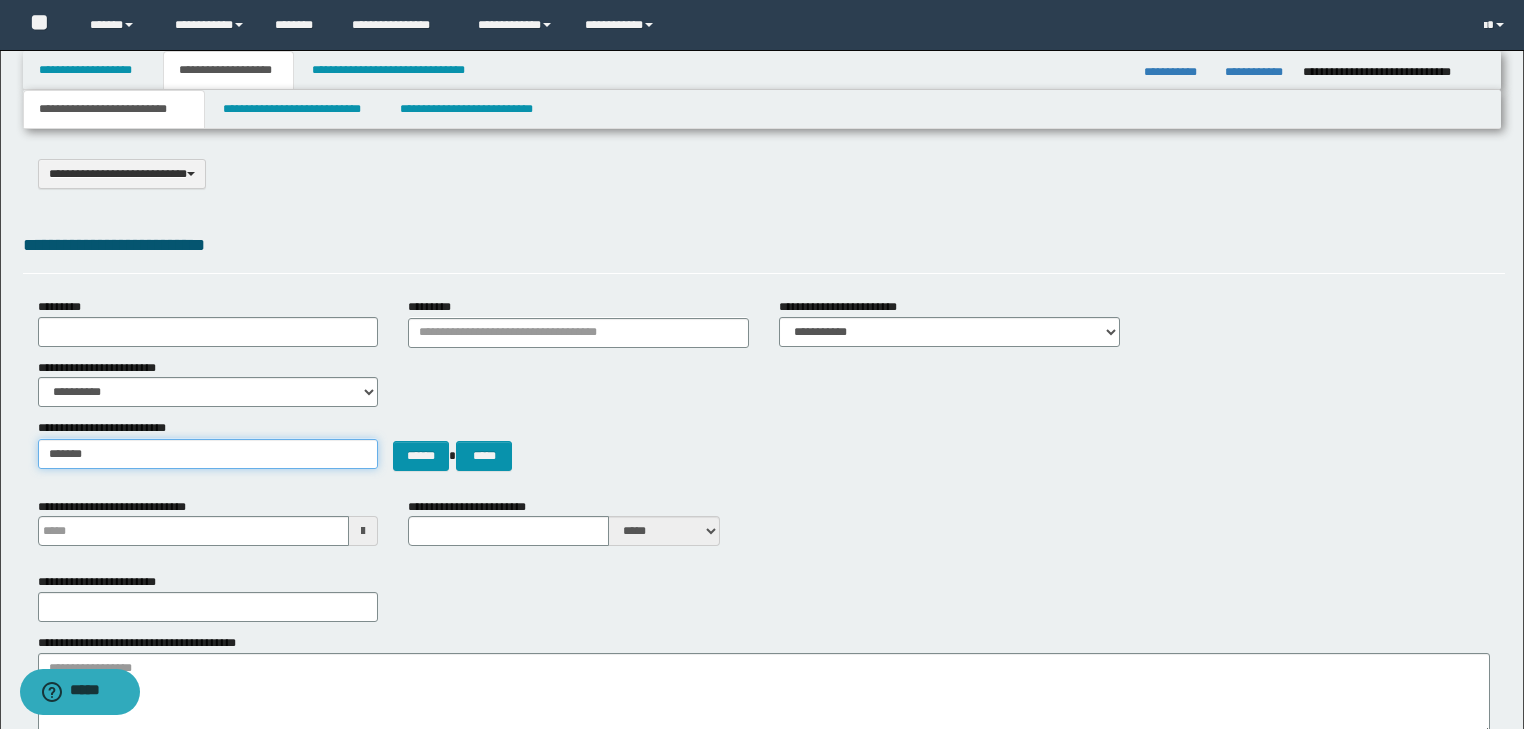 type on "*********" 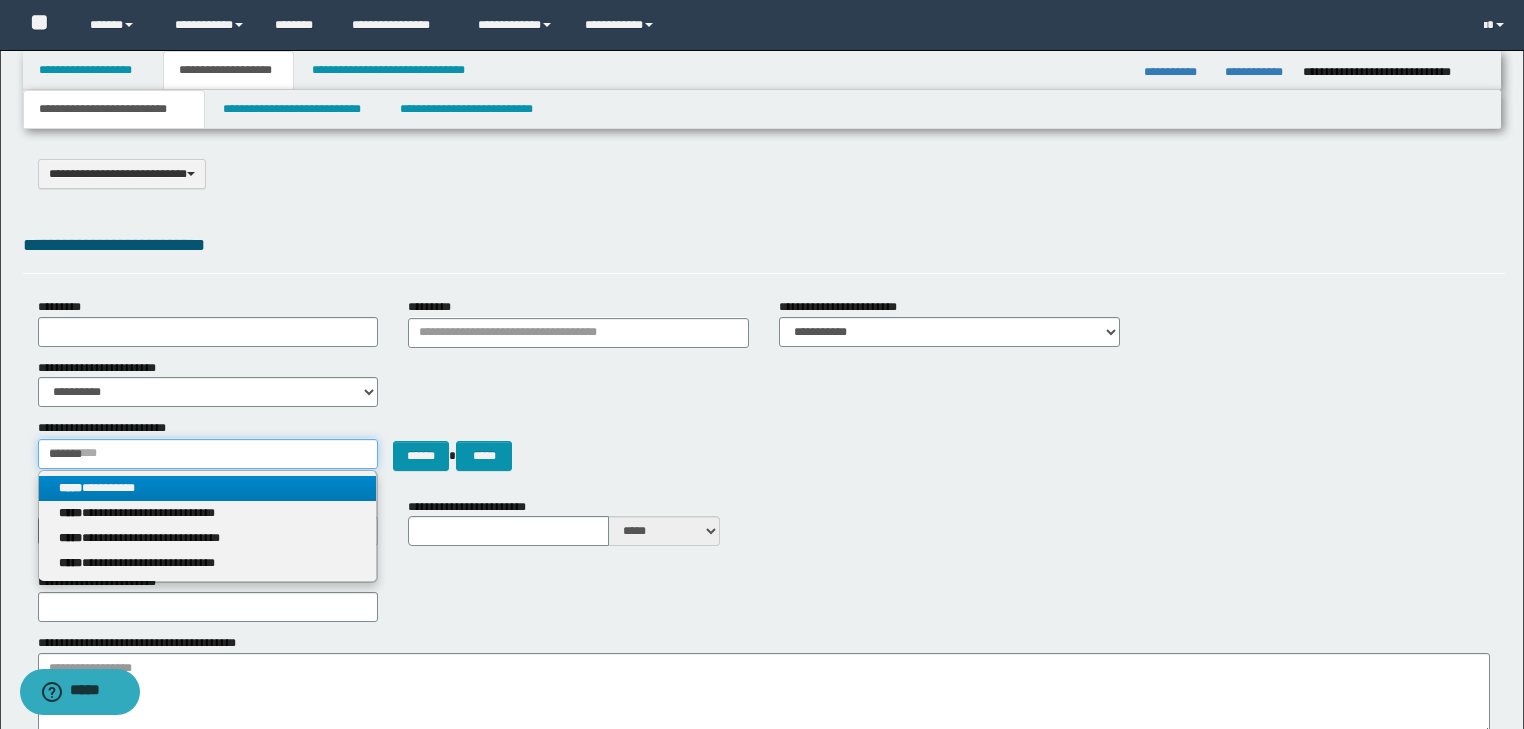 type on "*******" 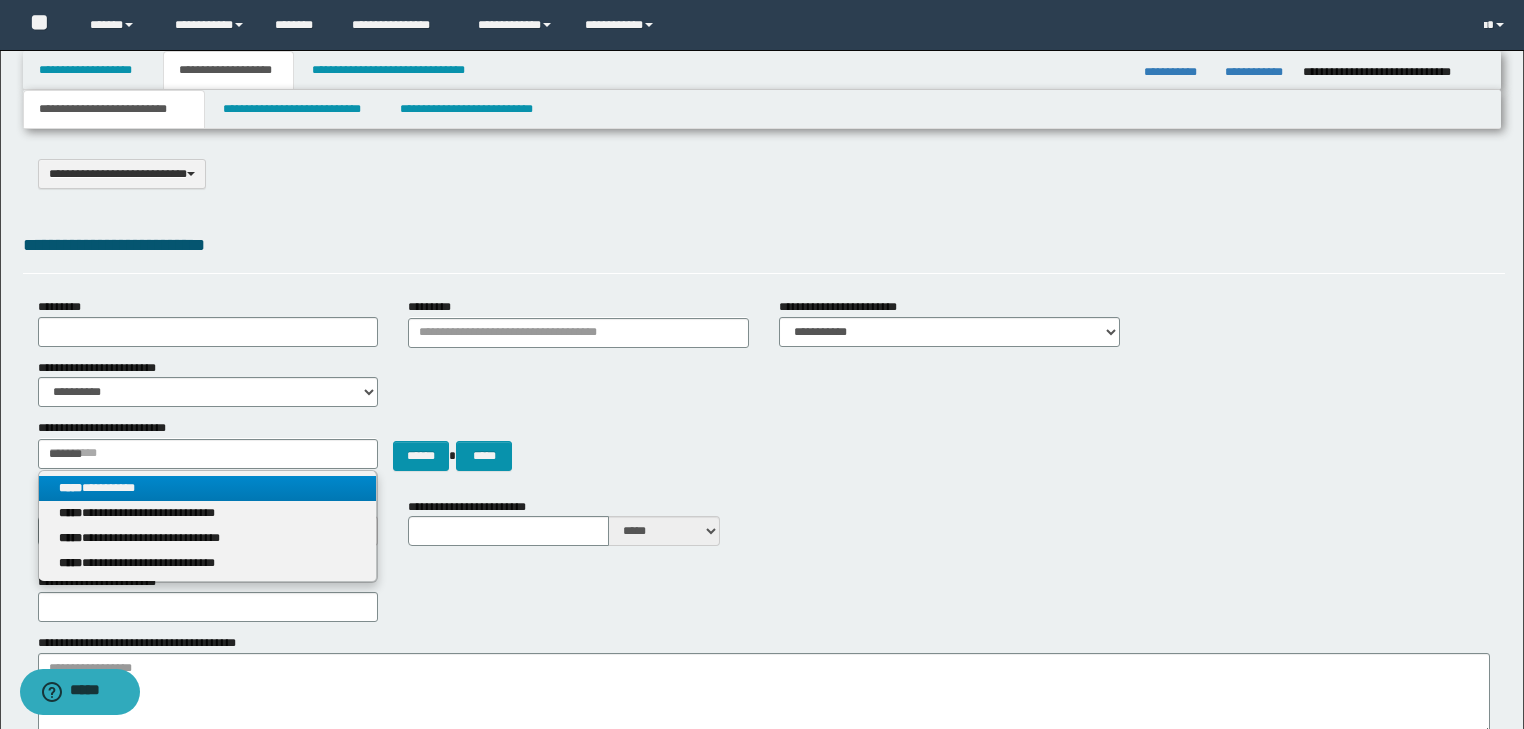 click on "**********" at bounding box center (208, 488) 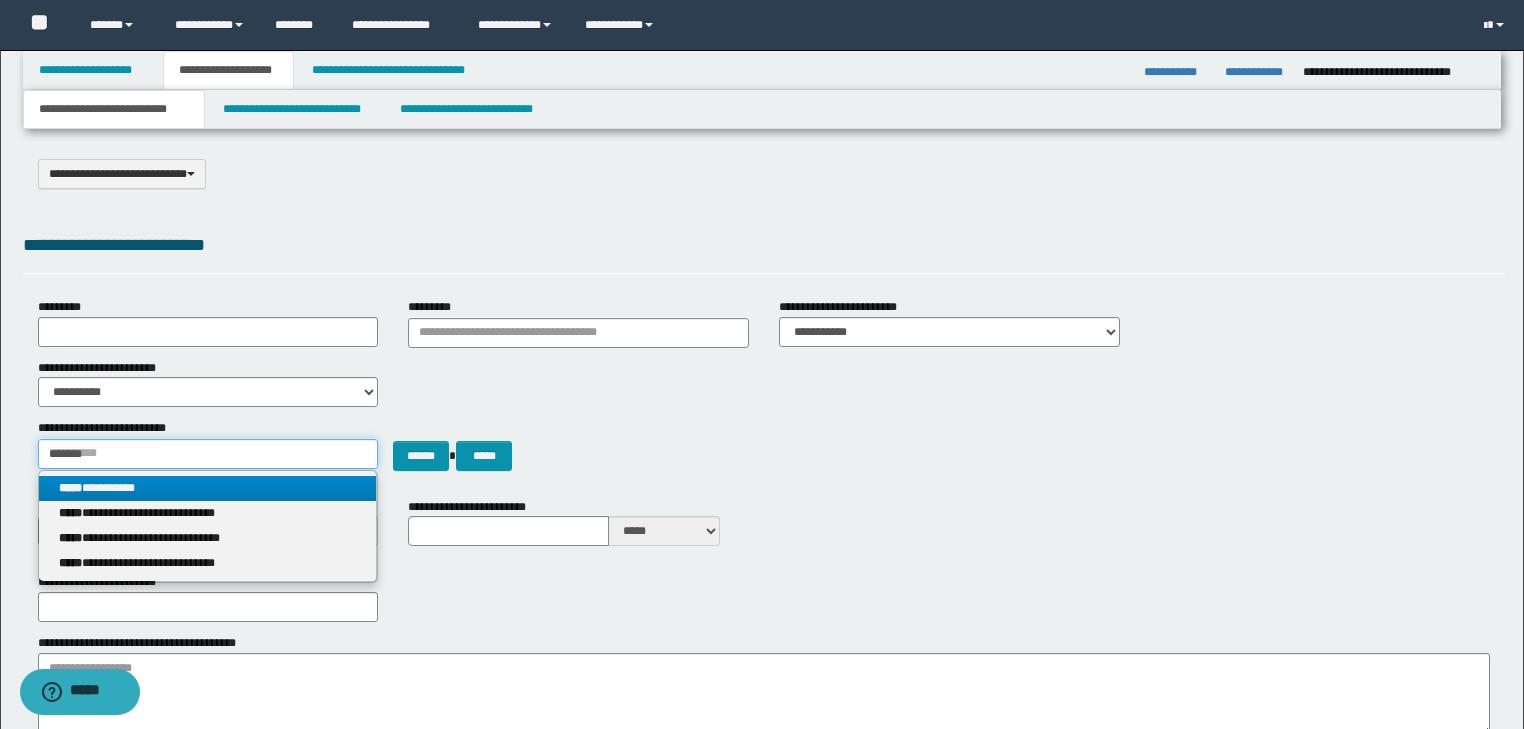 type 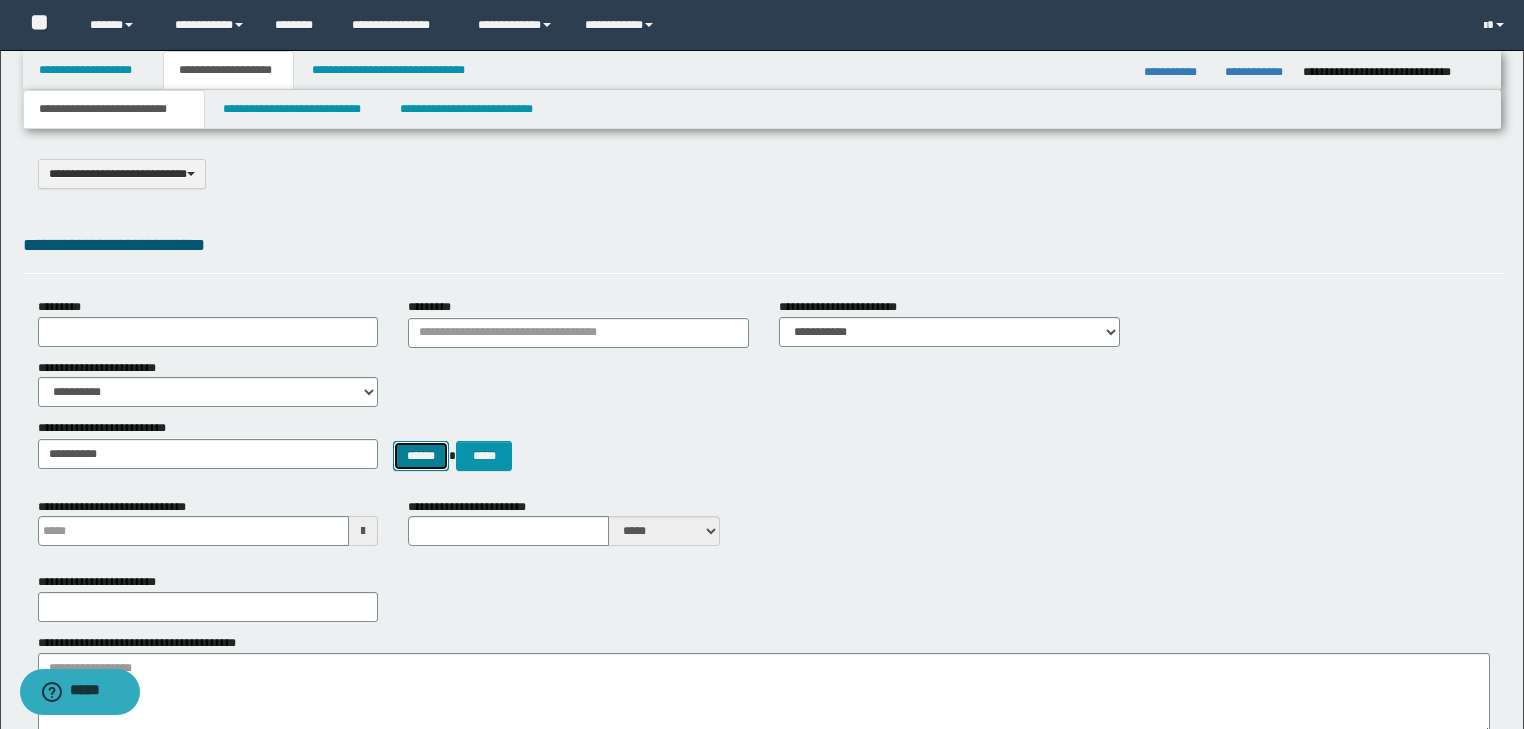 click on "******" at bounding box center [421, 456] 